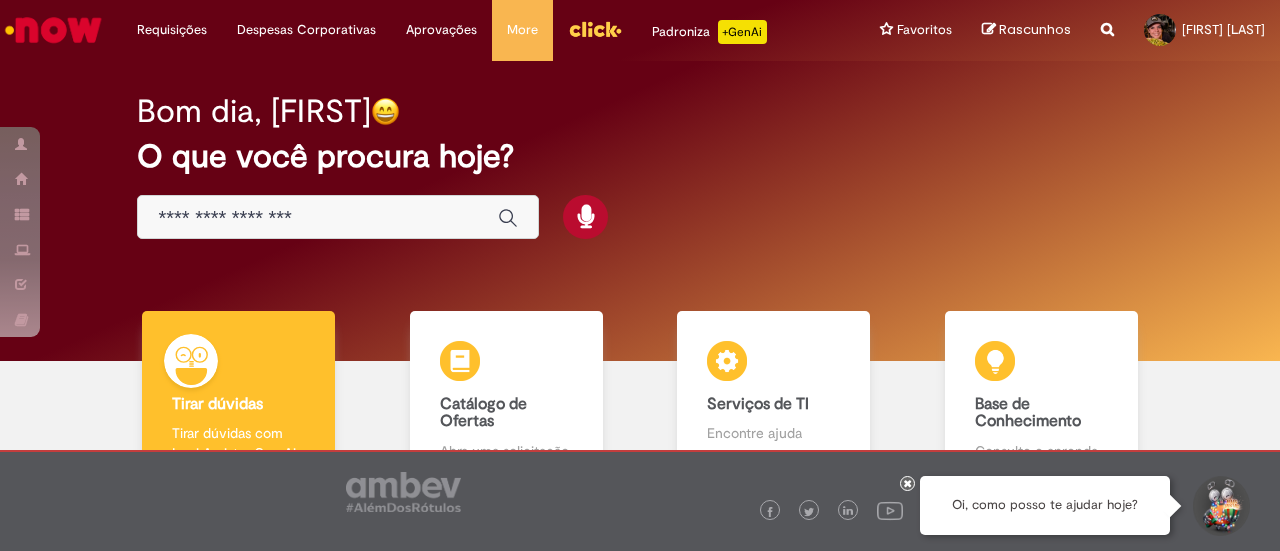 scroll, scrollTop: 0, scrollLeft: 0, axis: both 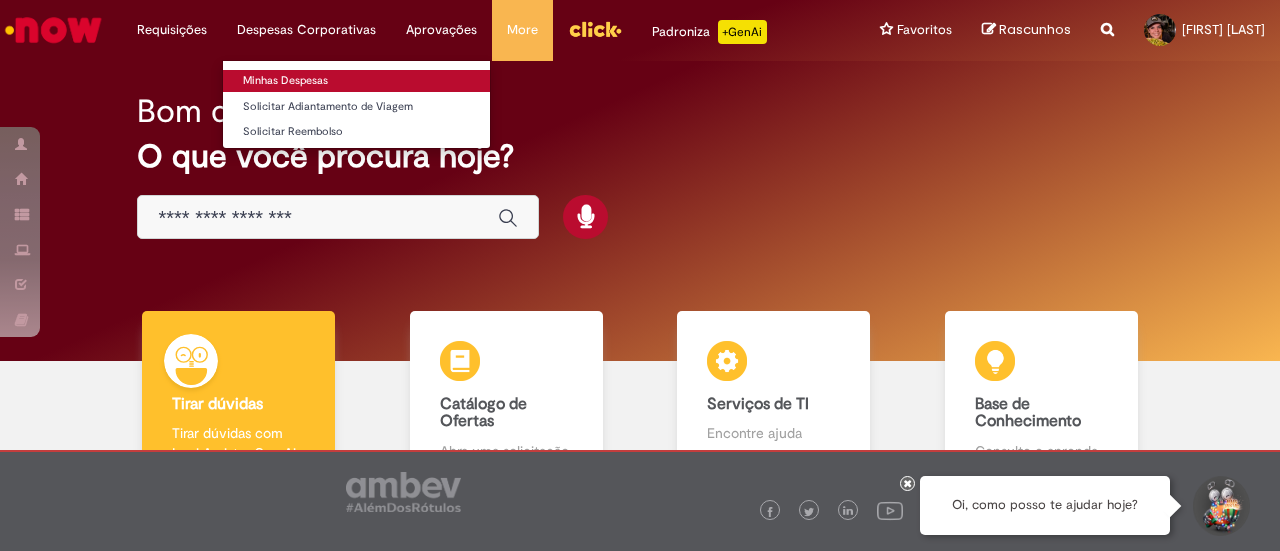 click on "Minhas Despesas" at bounding box center (356, 81) 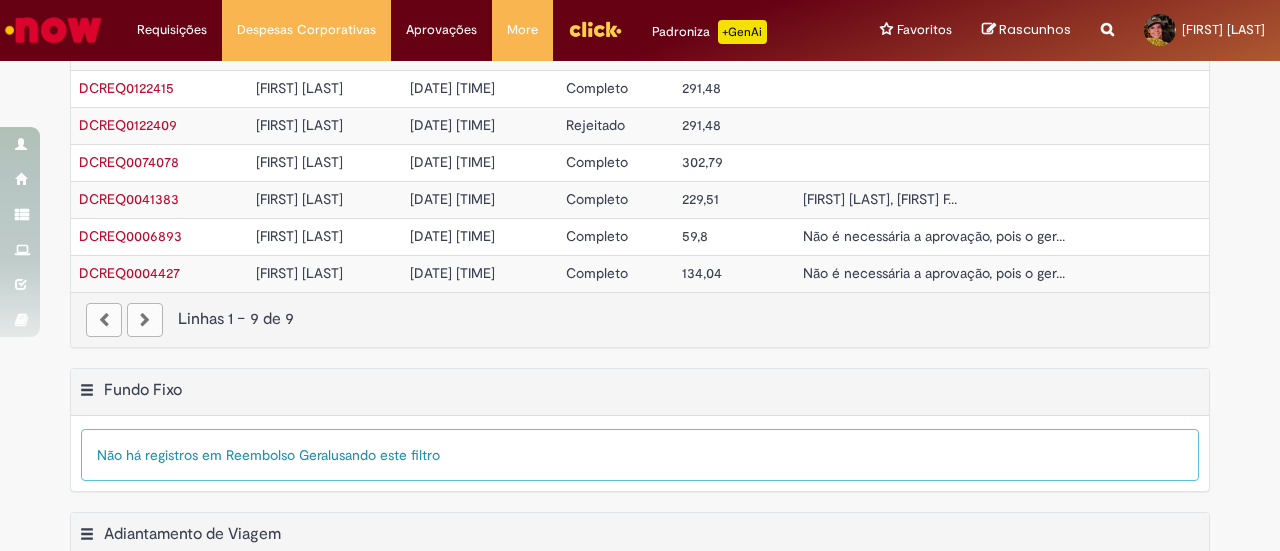 scroll, scrollTop: 0, scrollLeft: 0, axis: both 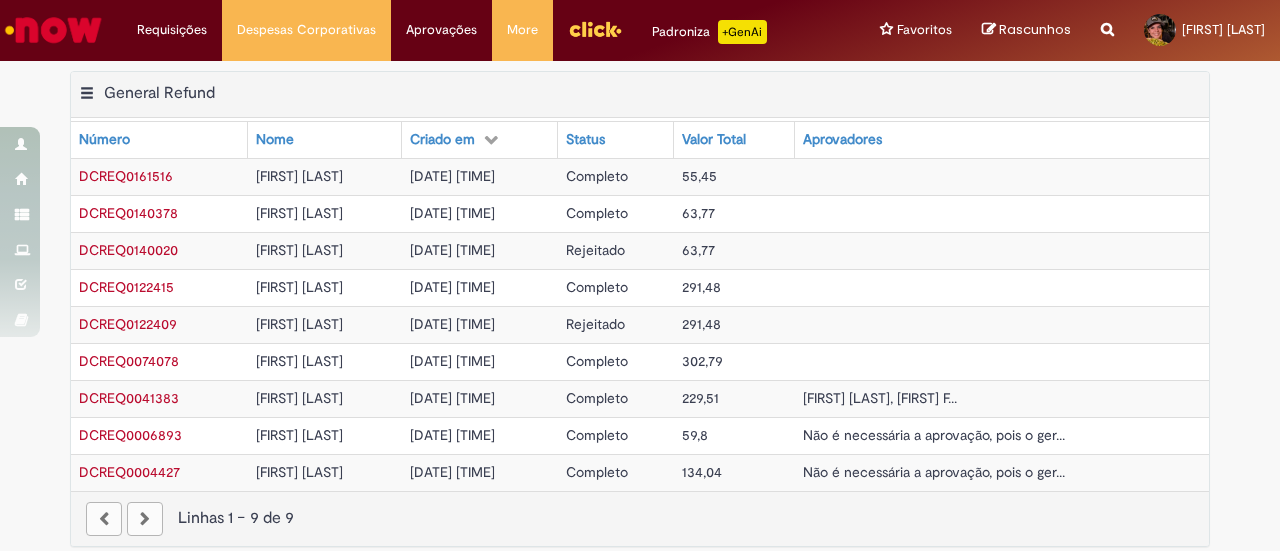 click on "[NAME] [NAME]" at bounding box center (324, 176) 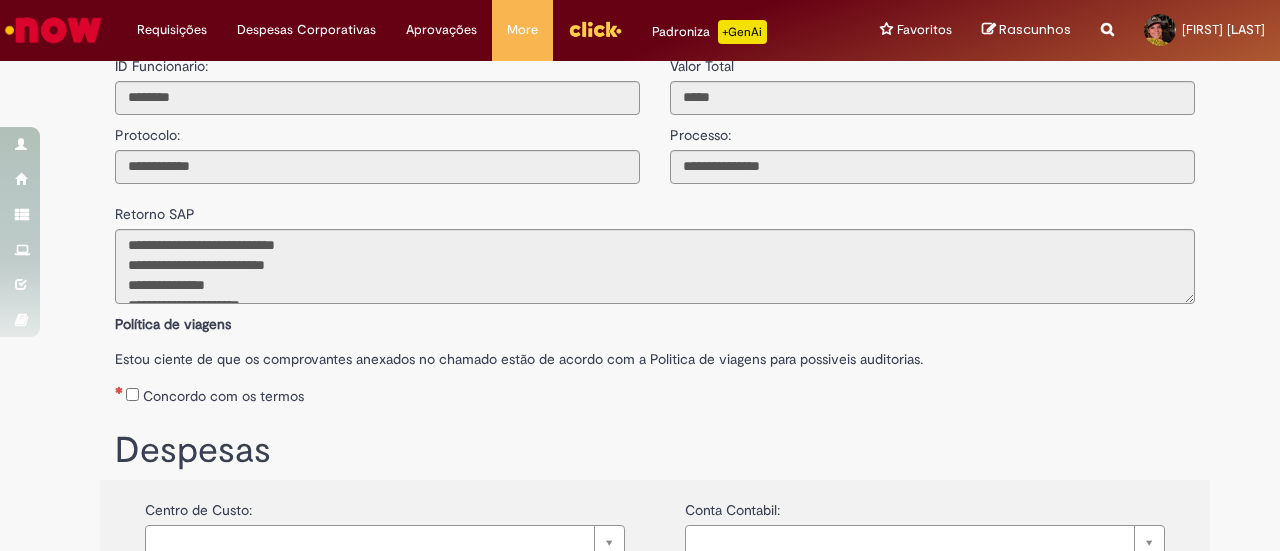 scroll, scrollTop: 0, scrollLeft: 0, axis: both 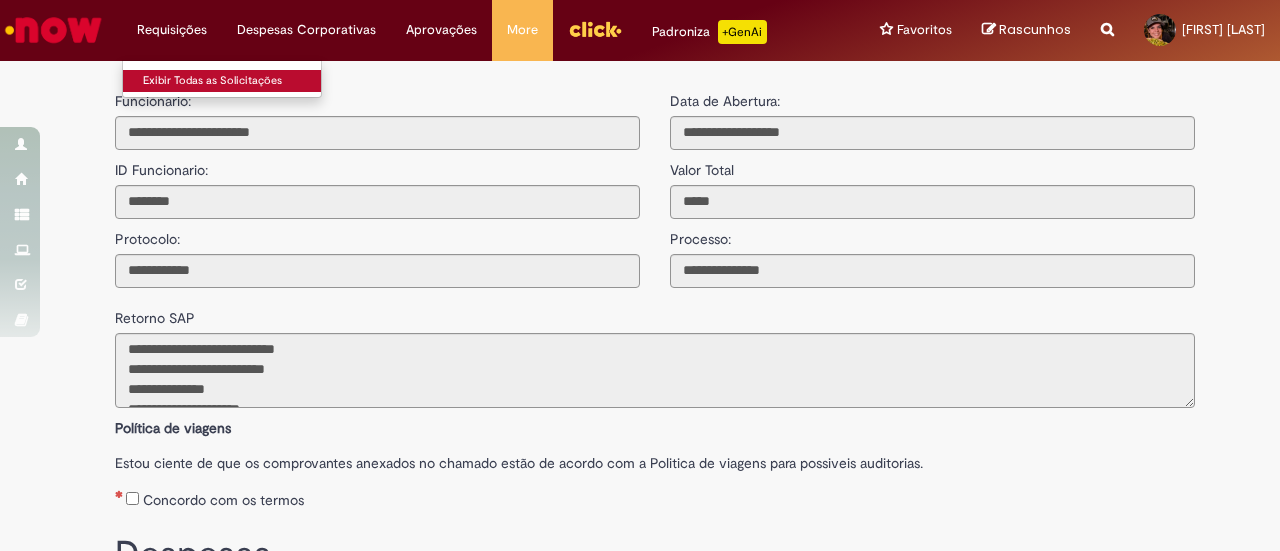 click on "Exibir Todas as Solicitações" at bounding box center [233, 81] 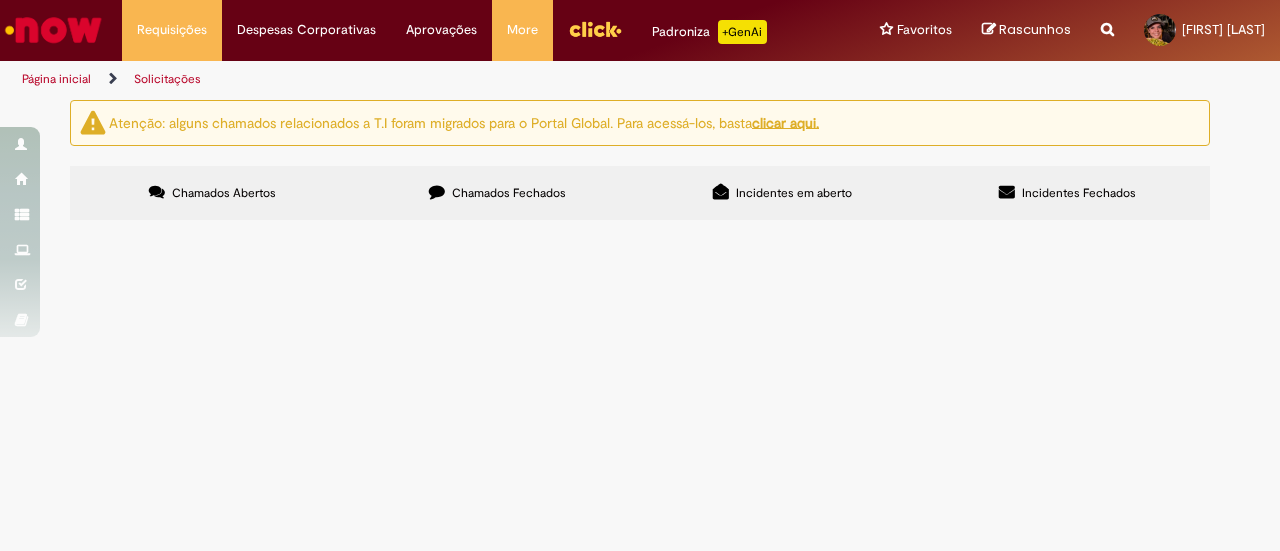 click on "Chamados Fechados" at bounding box center (497, 193) 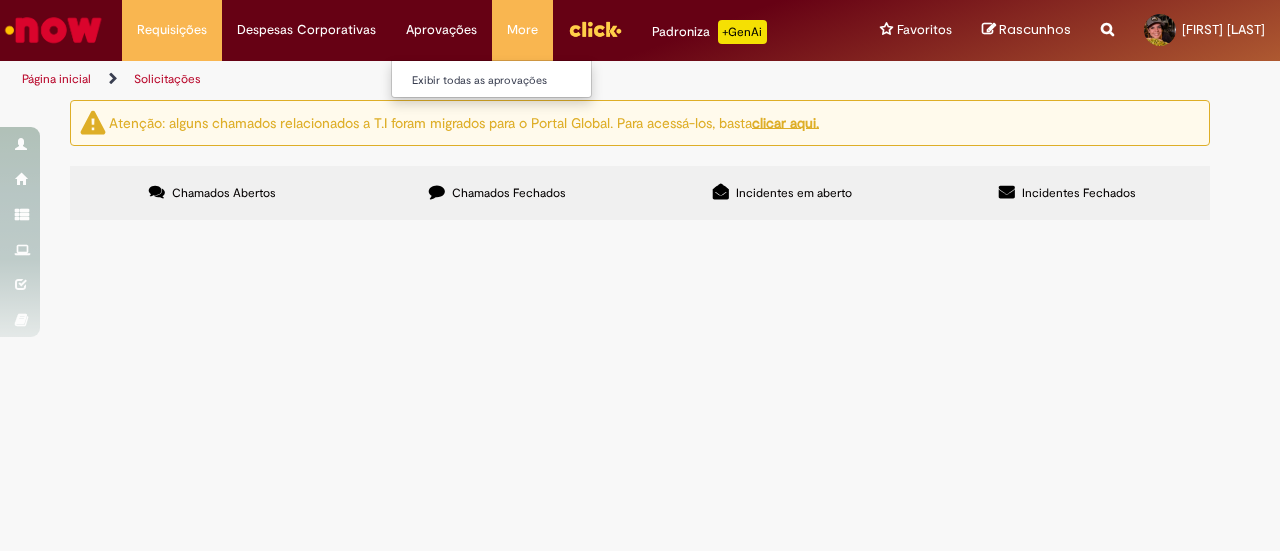 click on "Aprovações
Exibir todas as aprovações" at bounding box center (172, 30) 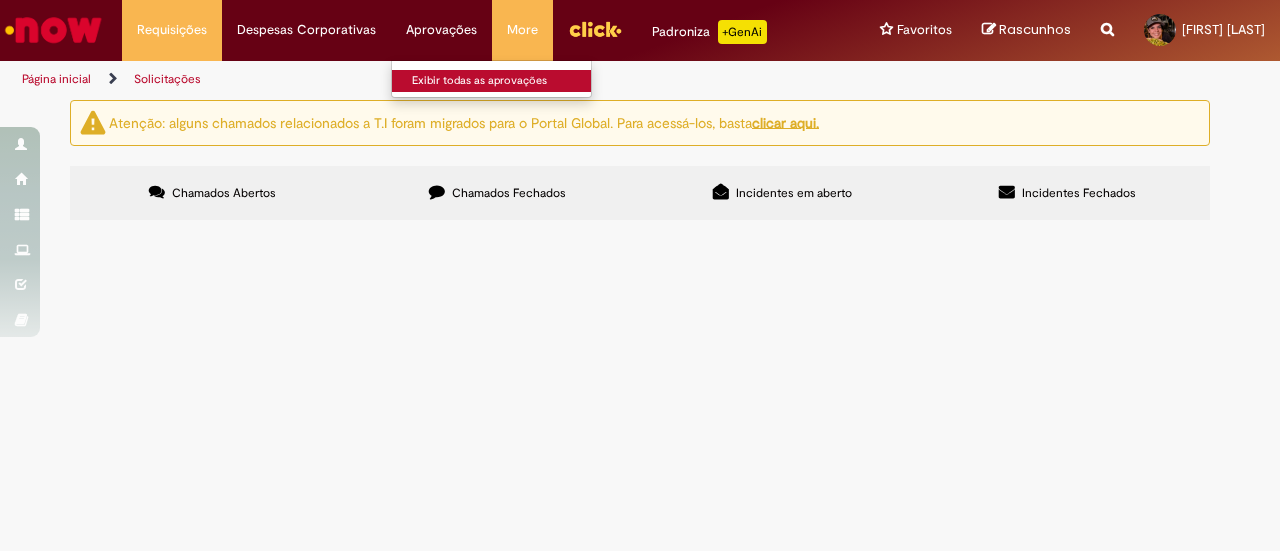 click on "Exibir todas as aprovações" at bounding box center [502, 81] 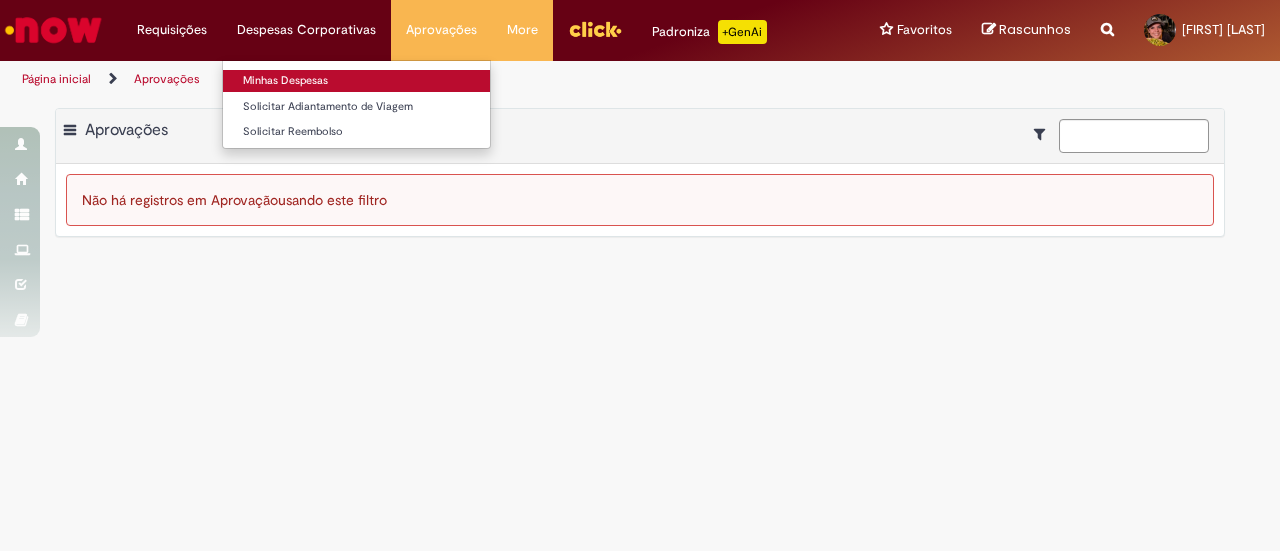 click on "Minhas Despesas" at bounding box center [356, 81] 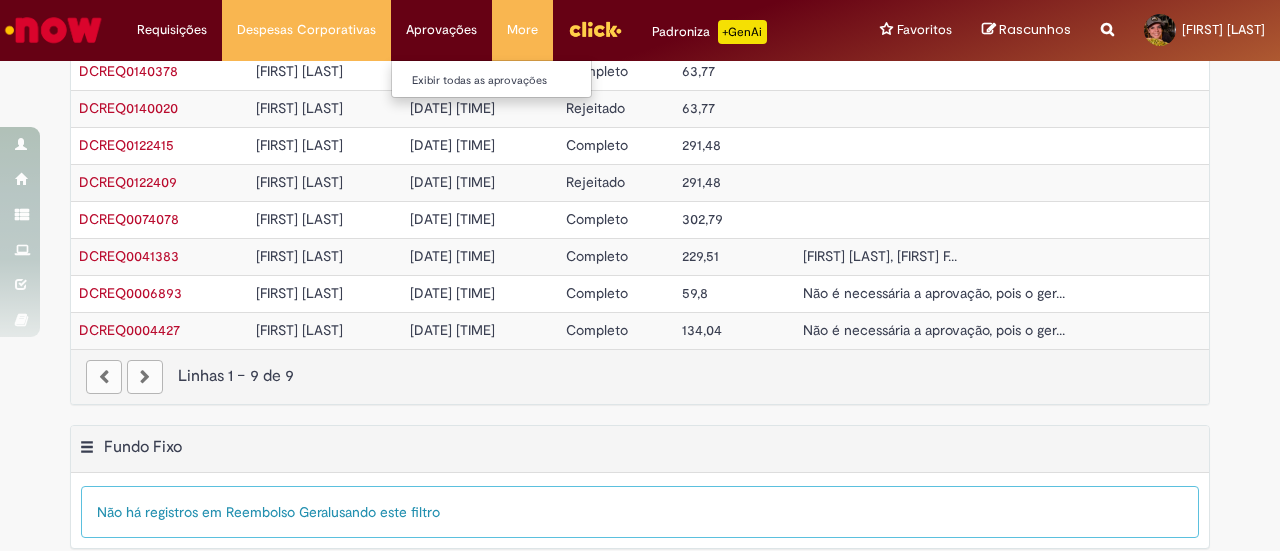 scroll, scrollTop: 99, scrollLeft: 0, axis: vertical 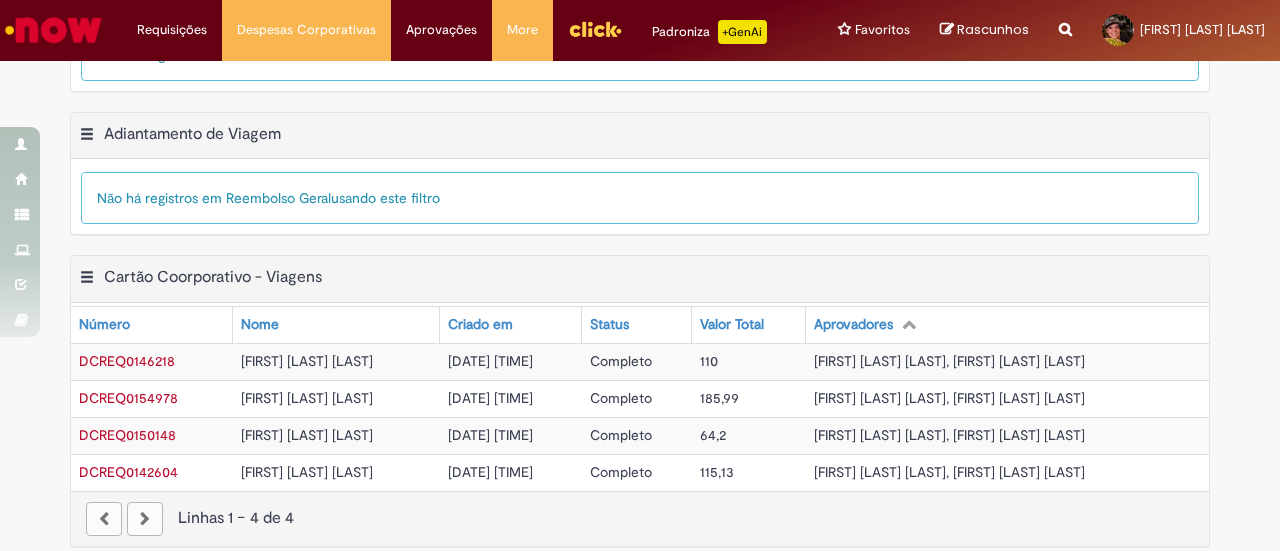 click on "Cartão Coorporativo - Viagens Tabela - Página 1" at bounding box center [213, 277] 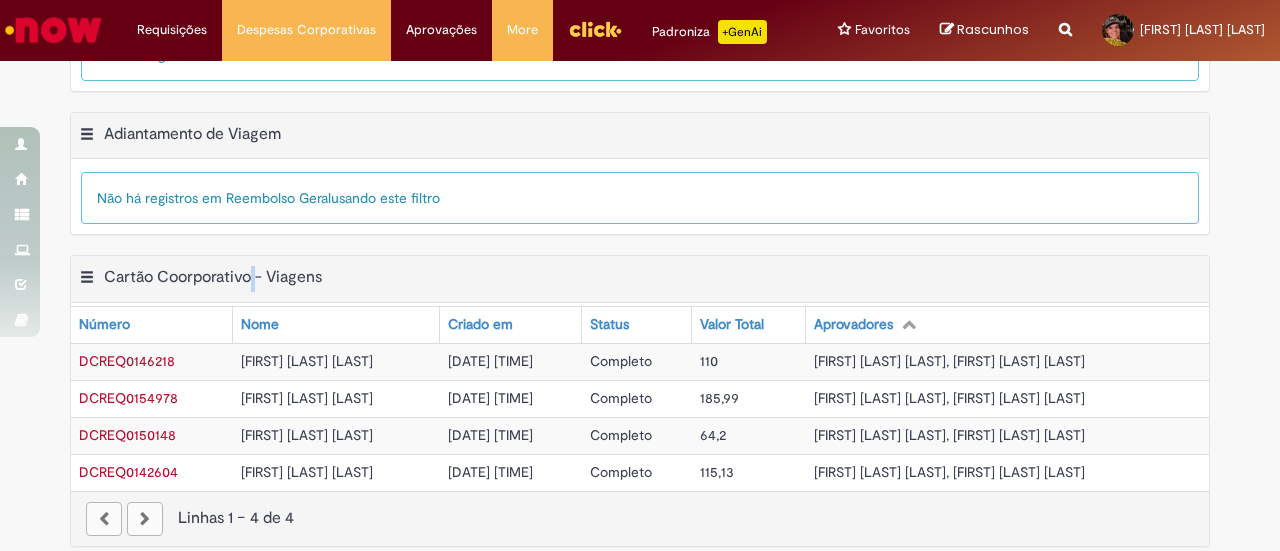 click on "Cartão Coorporativo - Viagens Tabela - Página 1" at bounding box center [213, 277] 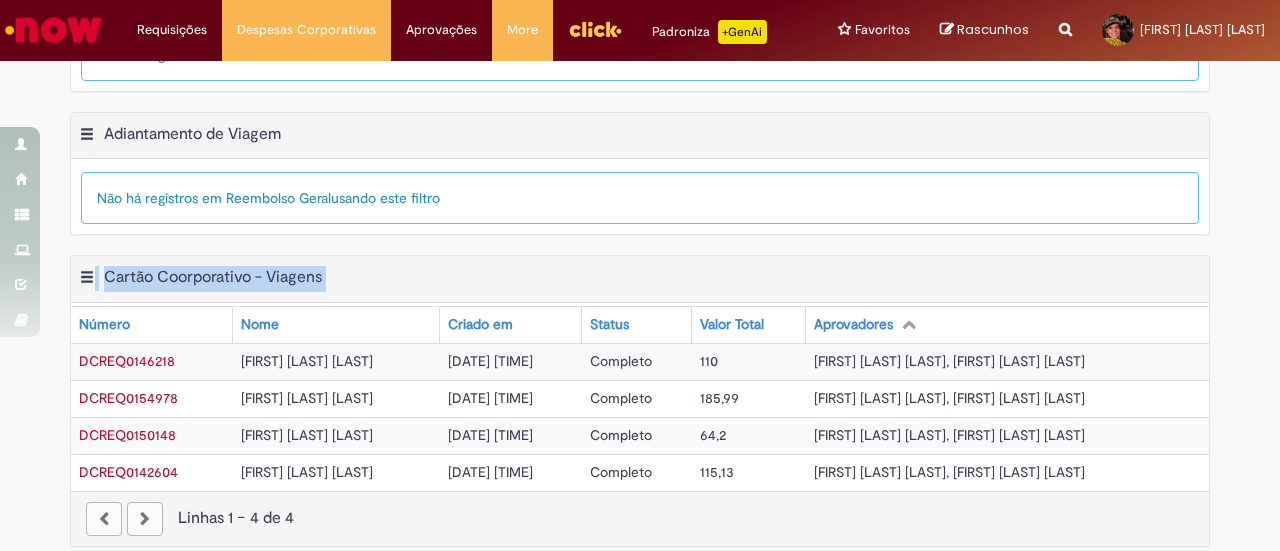 click on "Cartão Coorporativo - Viagens Tabela - Página 1" at bounding box center (213, 277) 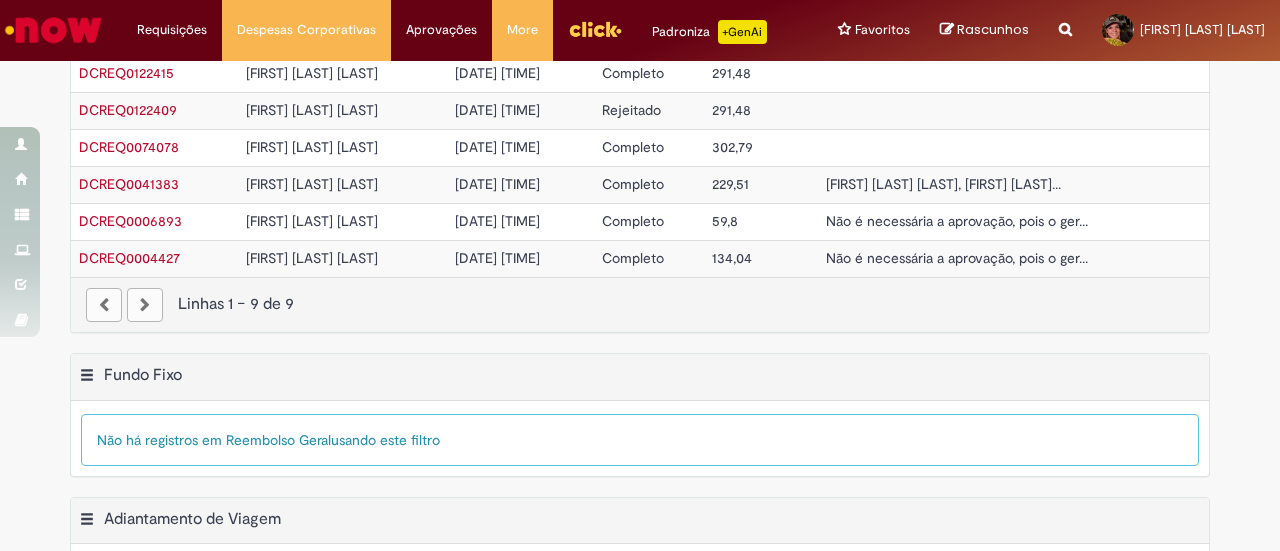 scroll, scrollTop: 599, scrollLeft: 0, axis: vertical 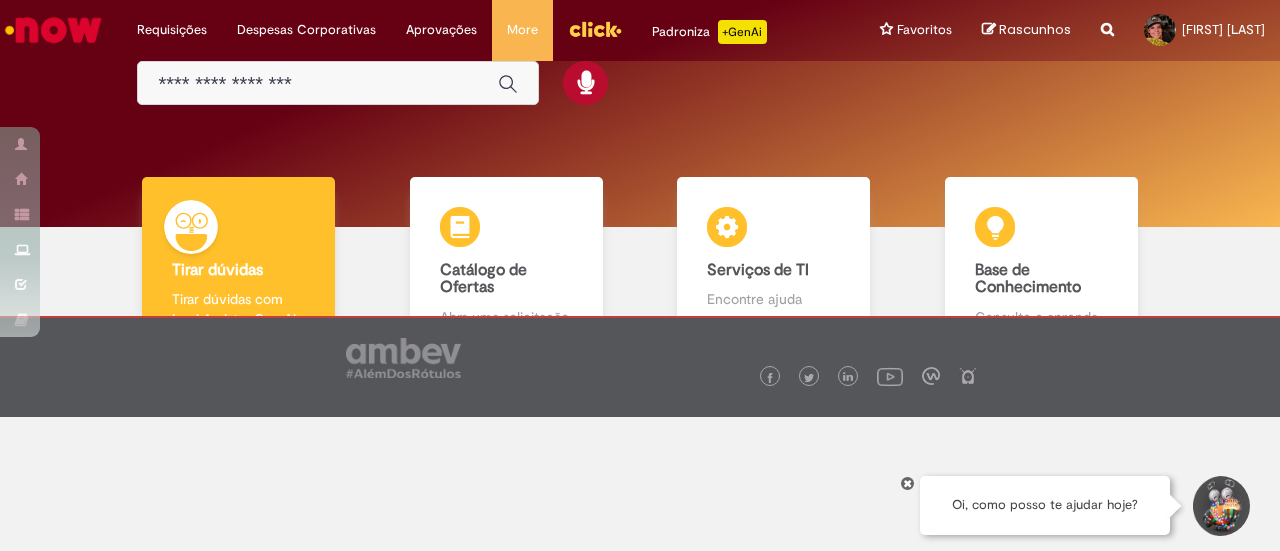 click at bounding box center (908, 483) 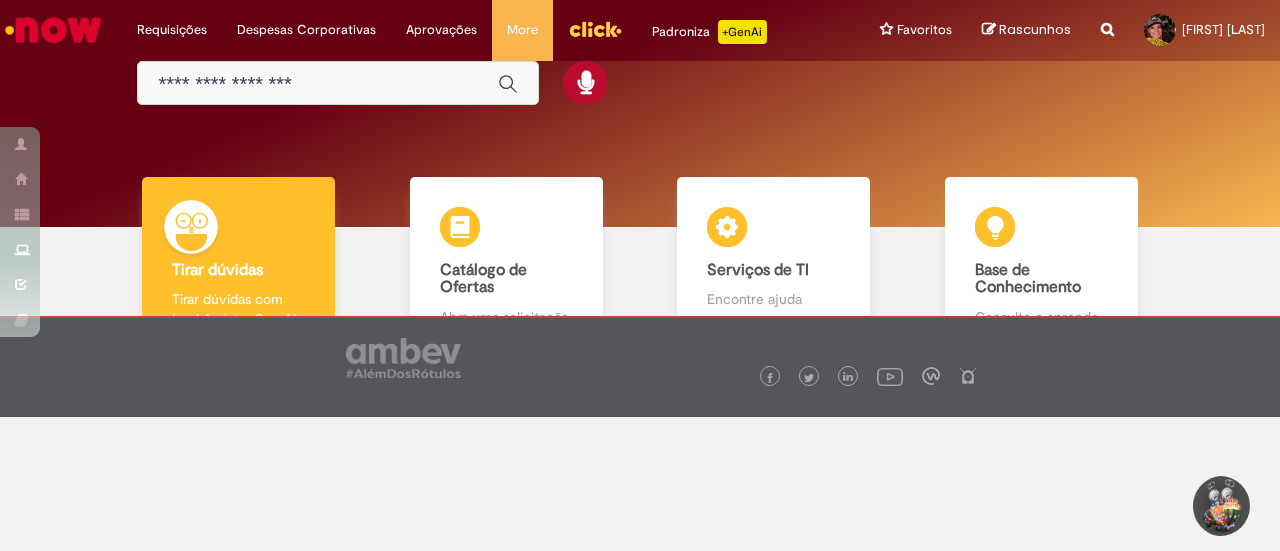 scroll, scrollTop: 0, scrollLeft: 0, axis: both 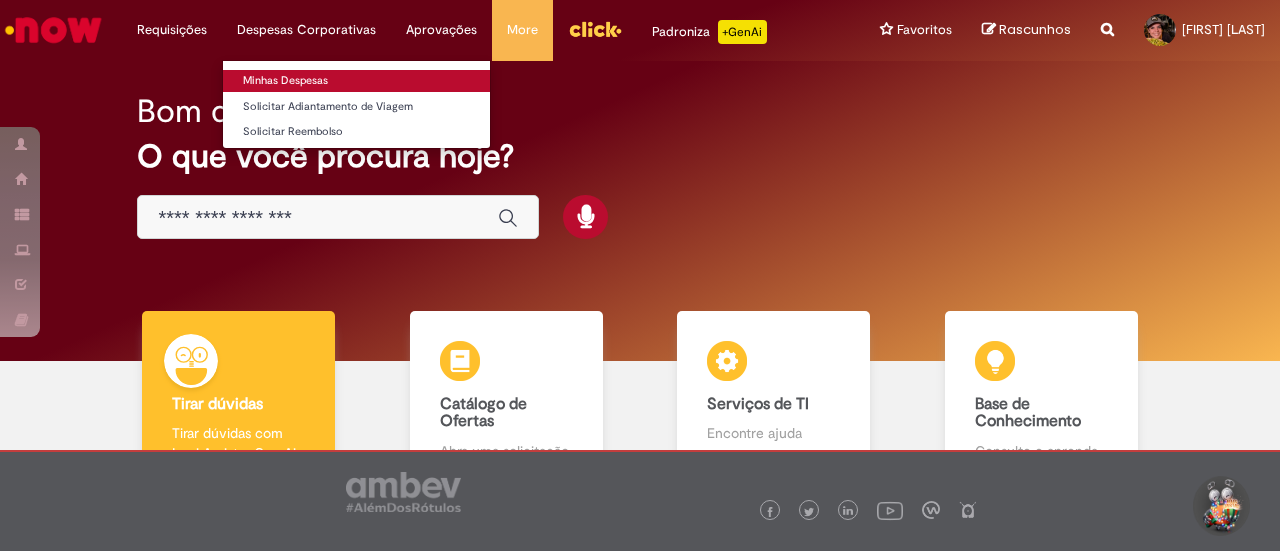 click on "Minhas Despesas" at bounding box center (356, 81) 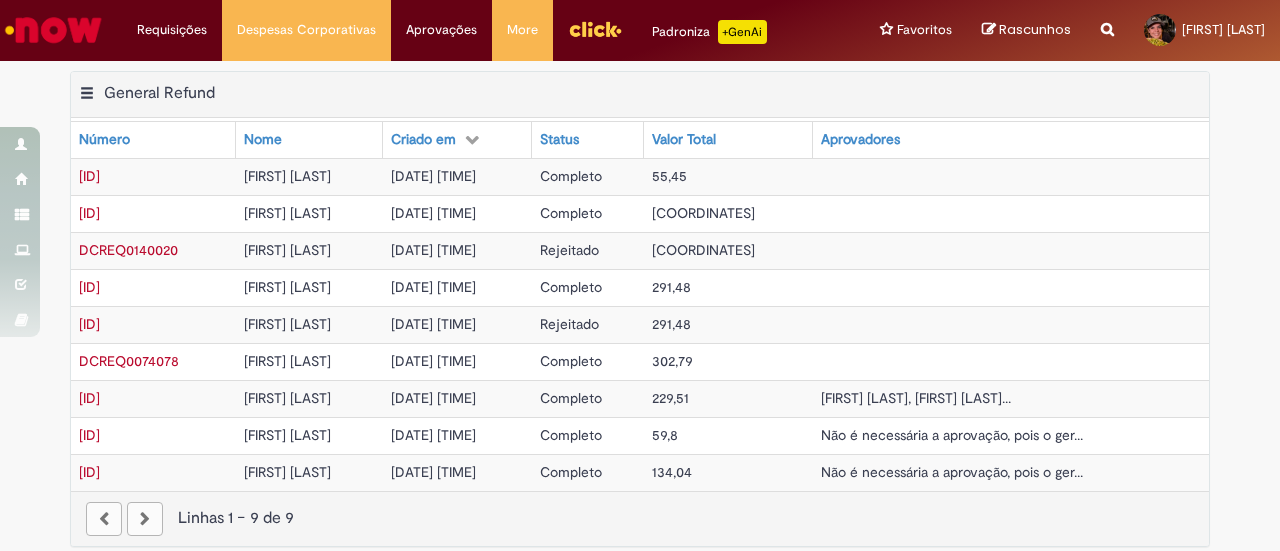 scroll, scrollTop: 599, scrollLeft: 0, axis: vertical 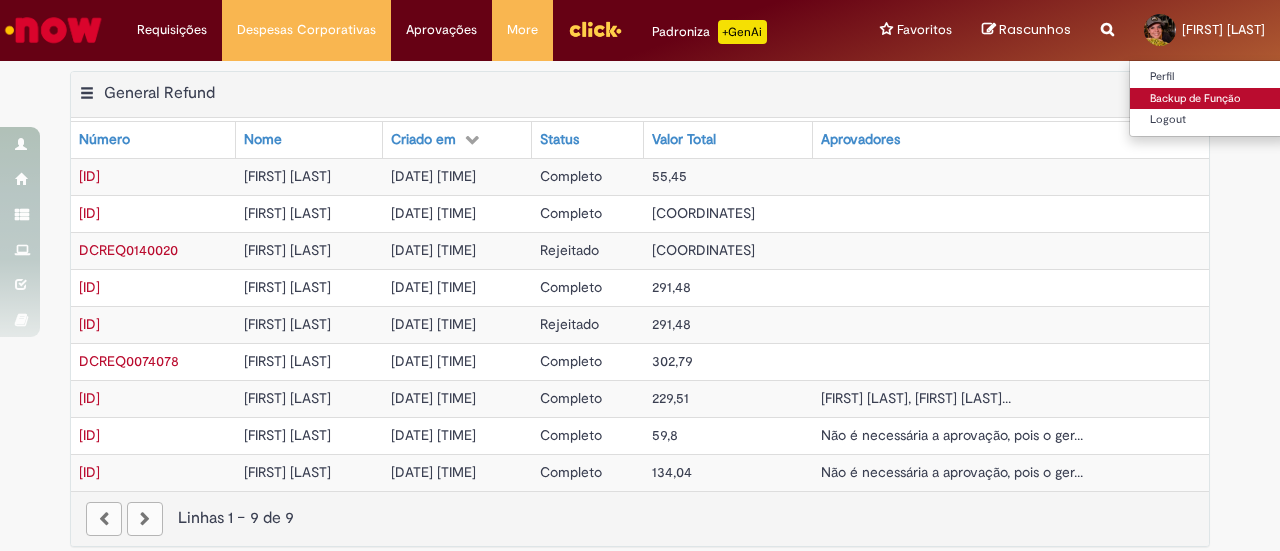 click on "Backup de Função" at bounding box center [1209, 99] 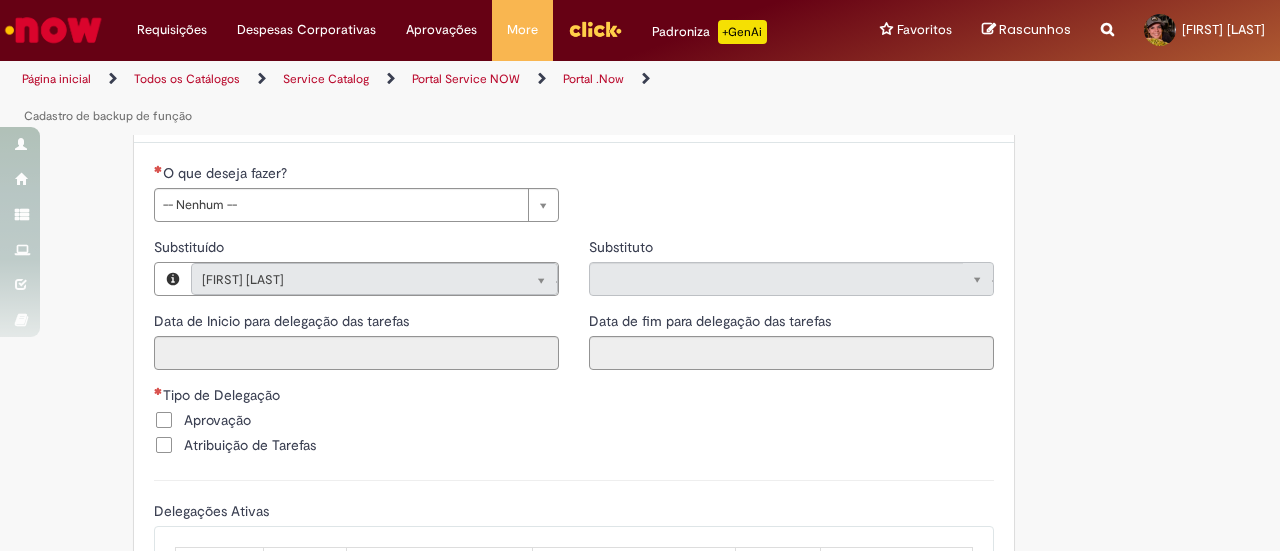 scroll, scrollTop: 0, scrollLeft: 0, axis: both 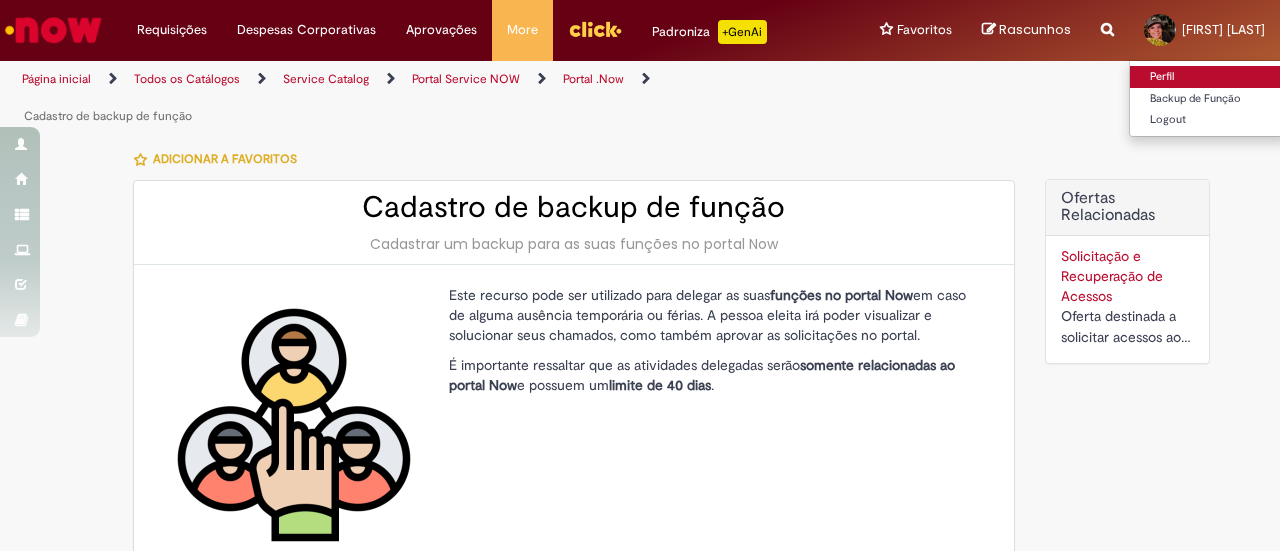 click on "Perfil" at bounding box center [1209, 77] 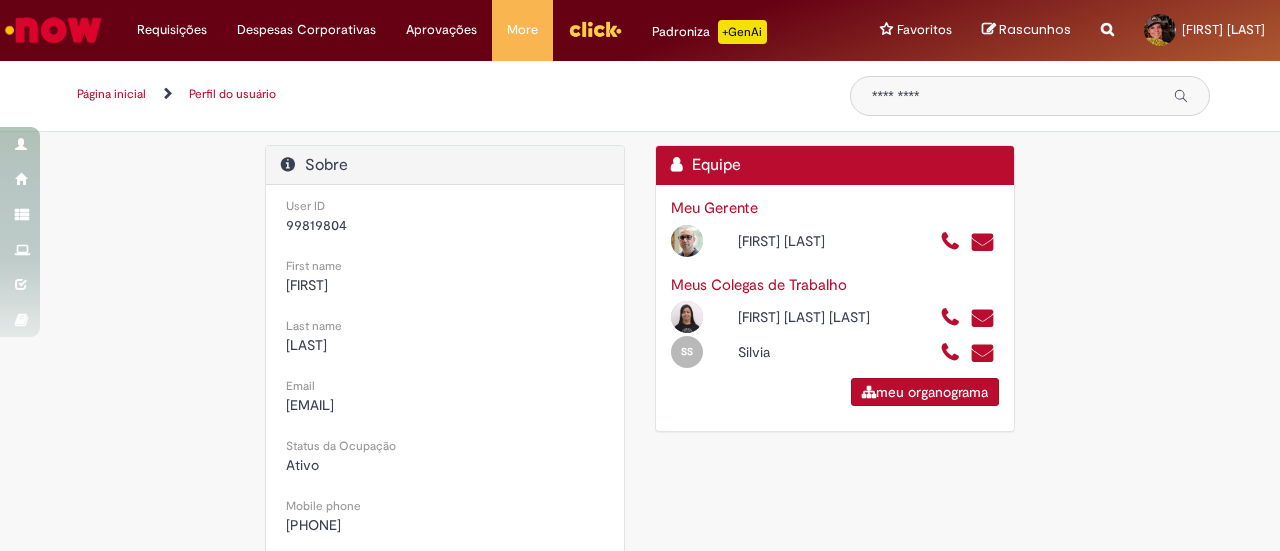 scroll, scrollTop: 339, scrollLeft: 0, axis: vertical 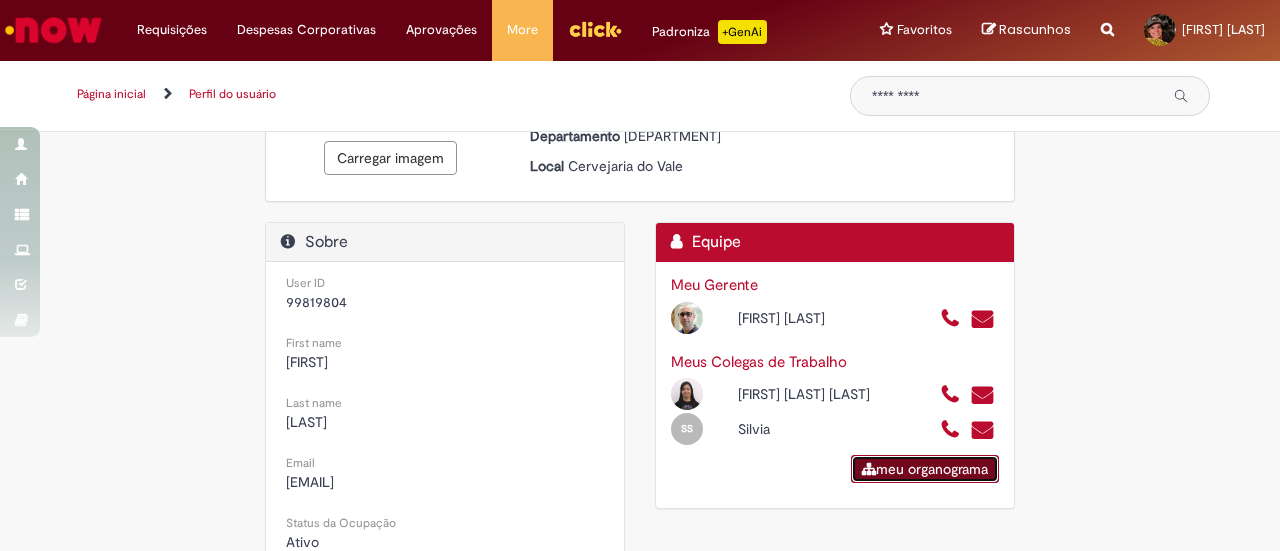 click on "meu organograma" at bounding box center (925, 469) 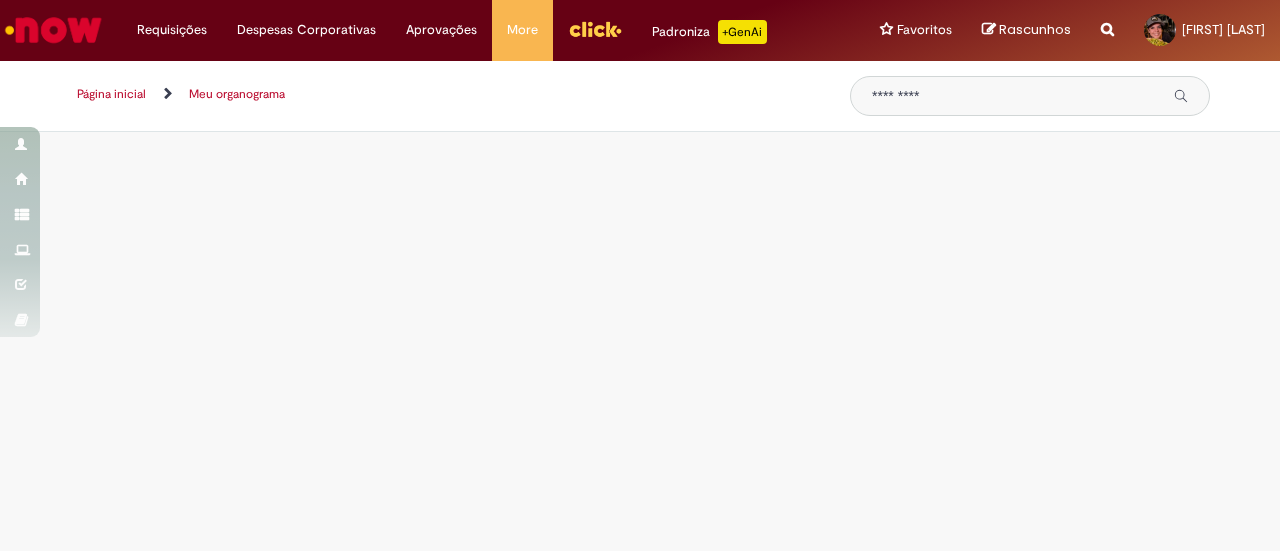 scroll, scrollTop: 0, scrollLeft: 0, axis: both 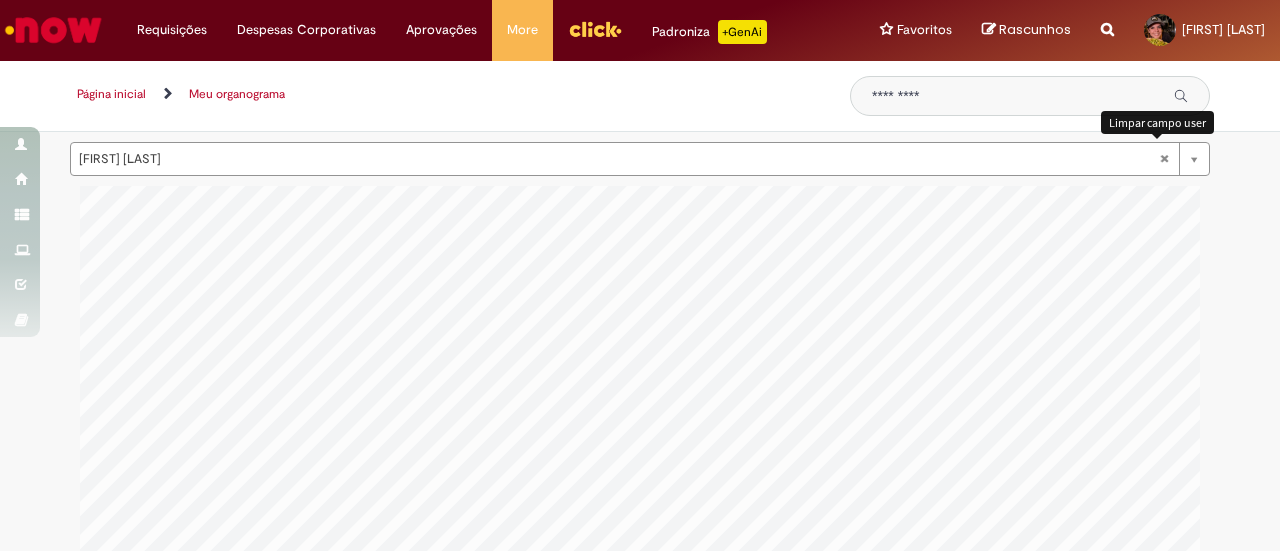 type 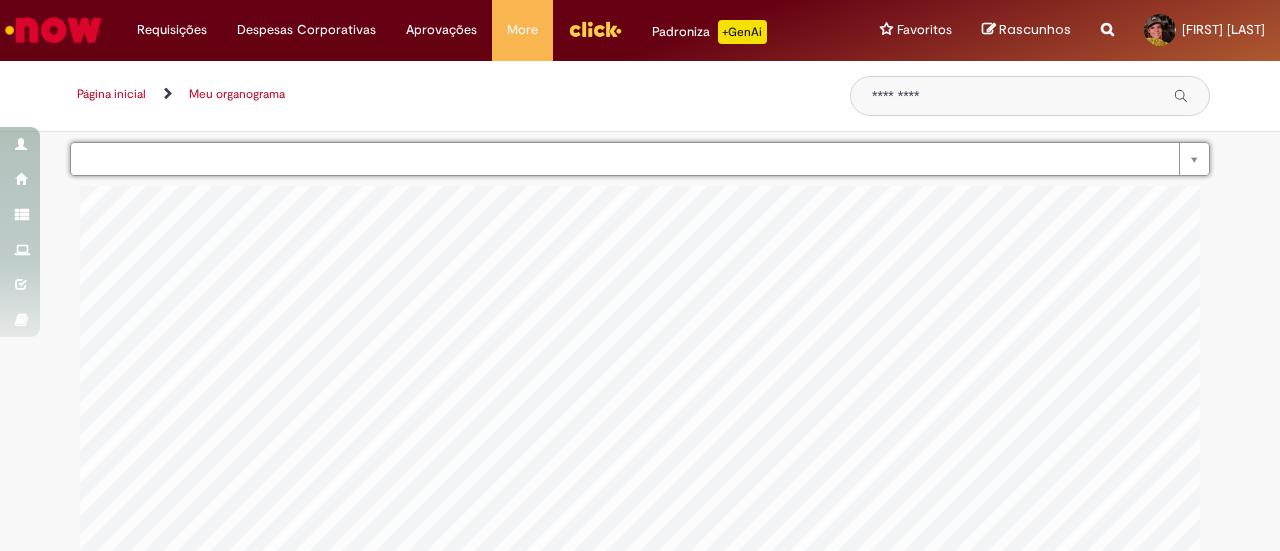 click on "Pesquisar usando lista" at bounding box center [640, 159] 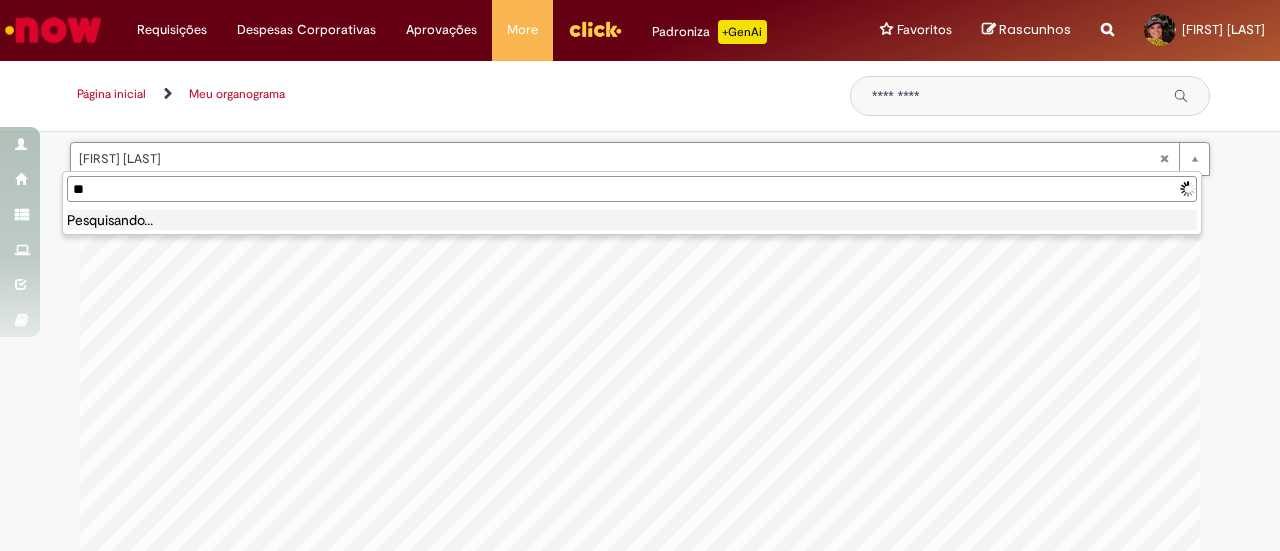 type on "*" 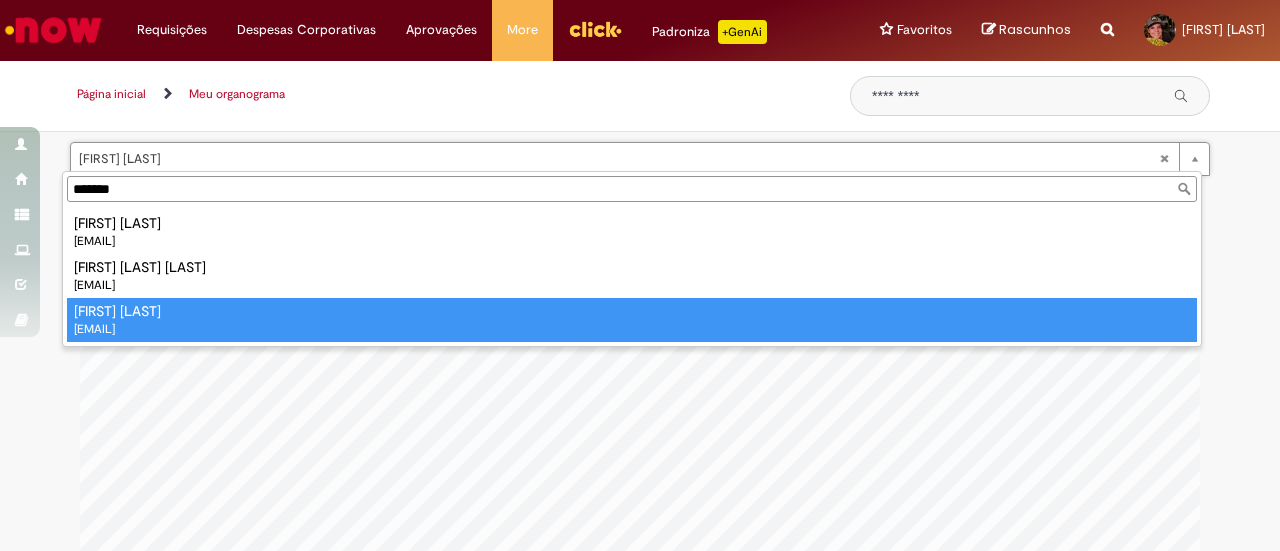 type on "*******" 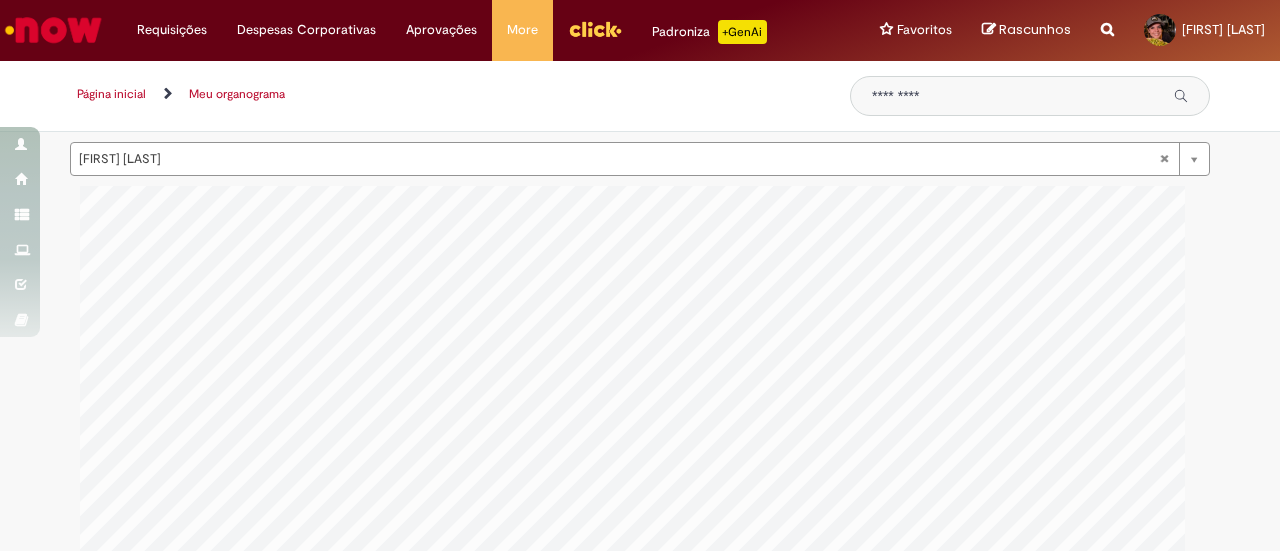 scroll, scrollTop: 269, scrollLeft: 0, axis: vertical 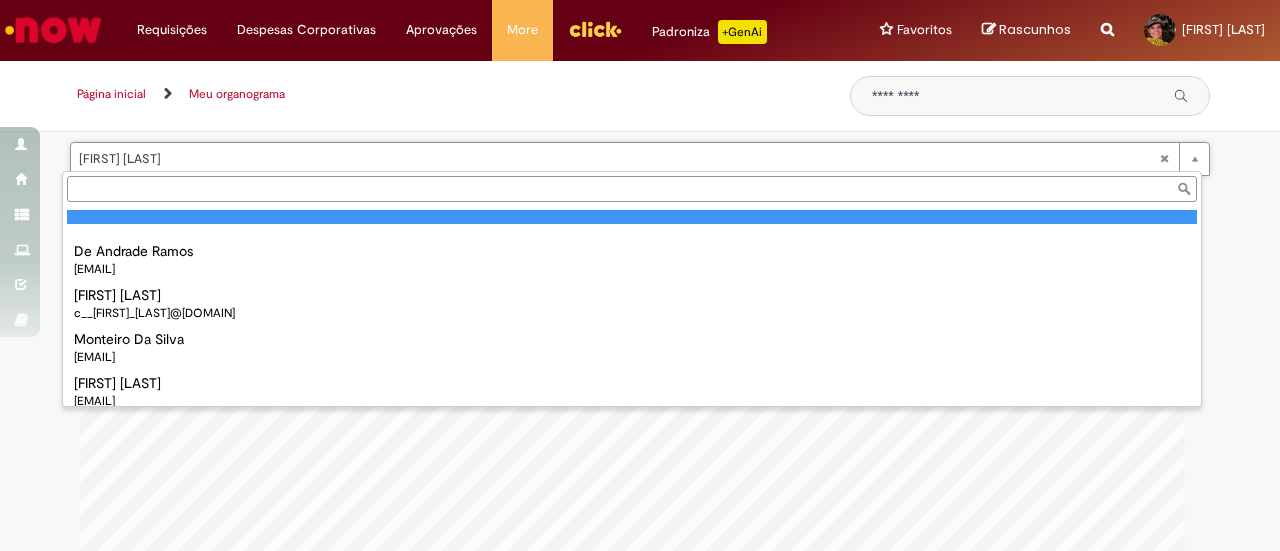 drag, startPoint x: 228, startPoint y: 155, endPoint x: 180, endPoint y: 162, distance: 48.507732 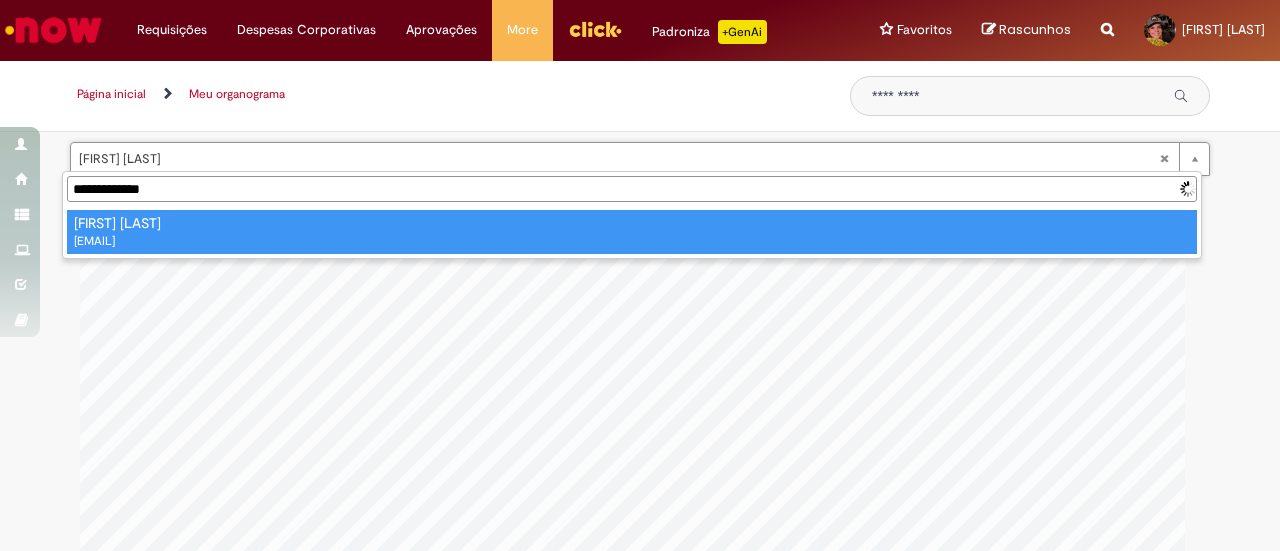 type on "**********" 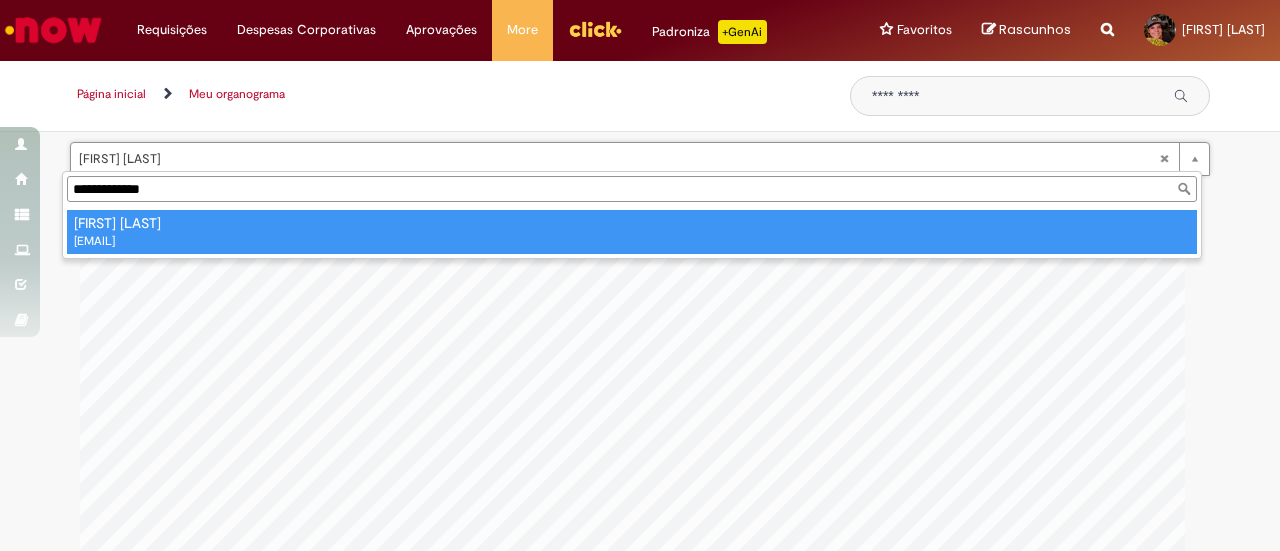 type on "**********" 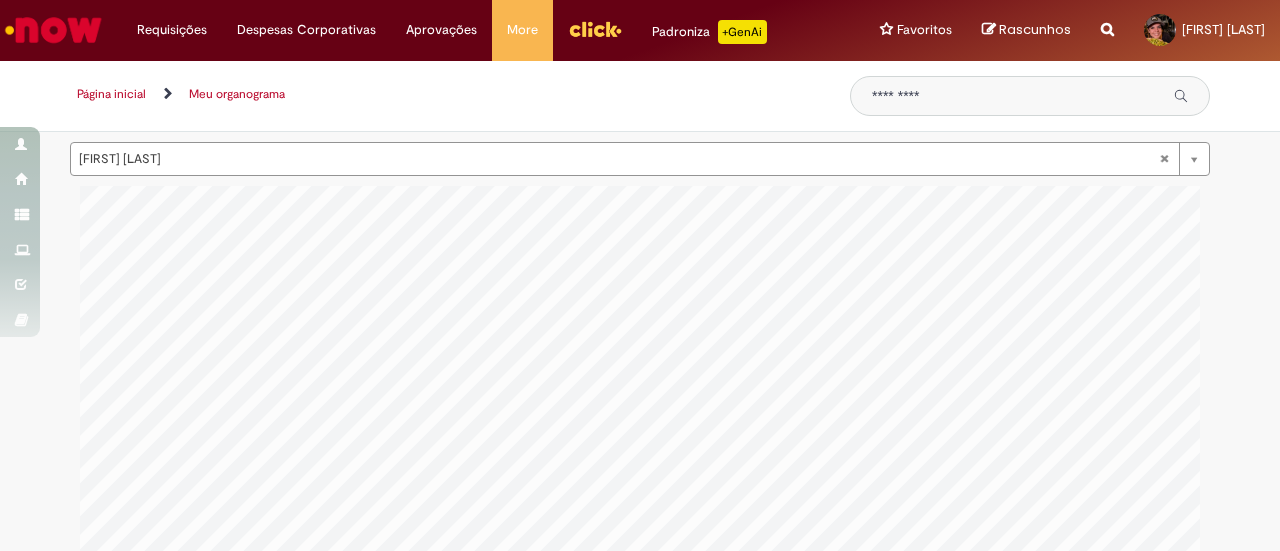 click at bounding box center [53, 30] 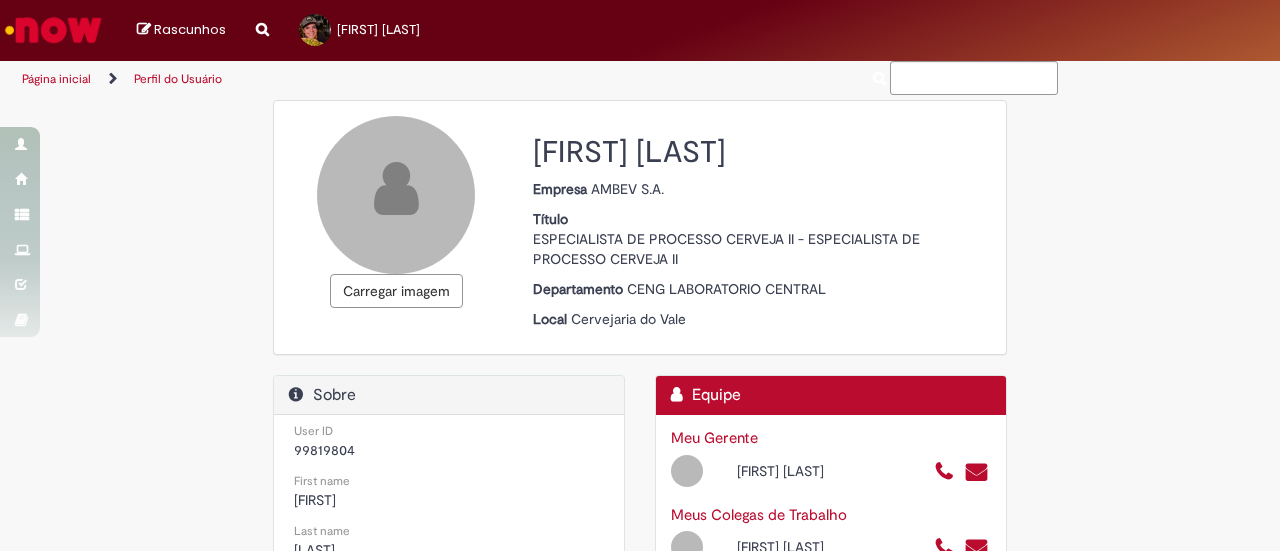 scroll, scrollTop: 0, scrollLeft: 0, axis: both 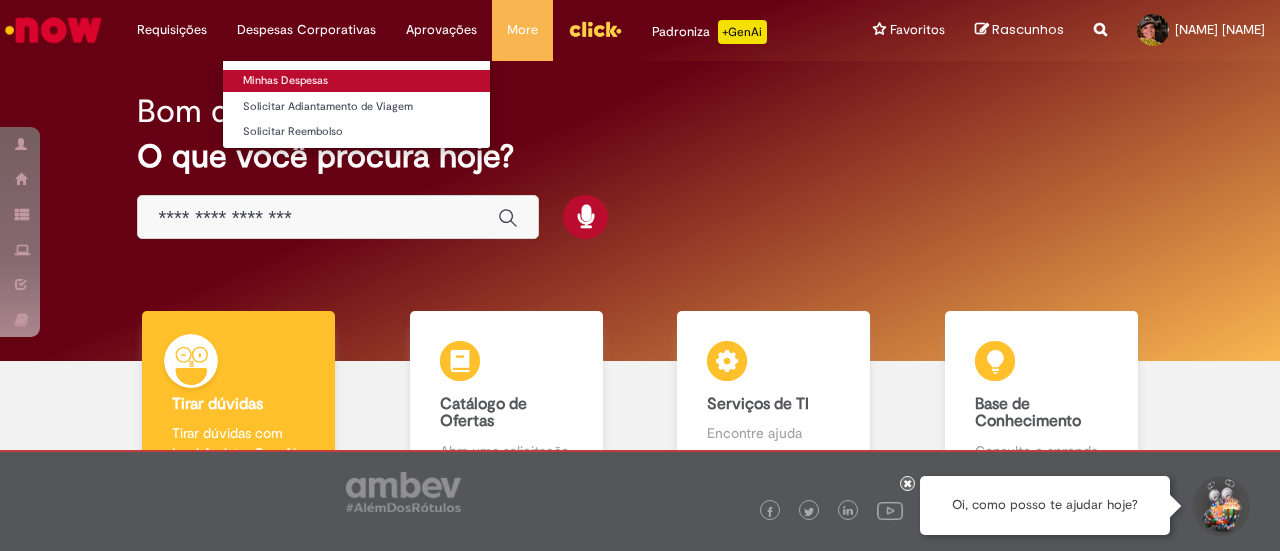 click on "Minhas Despesas" at bounding box center [356, 81] 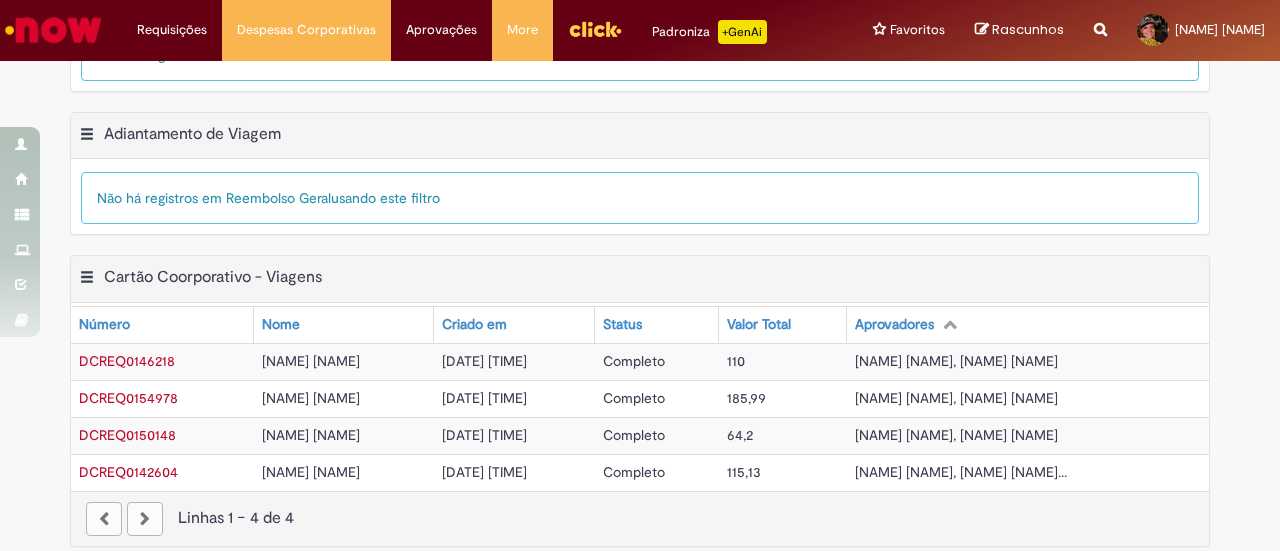 scroll, scrollTop: 108, scrollLeft: 0, axis: vertical 